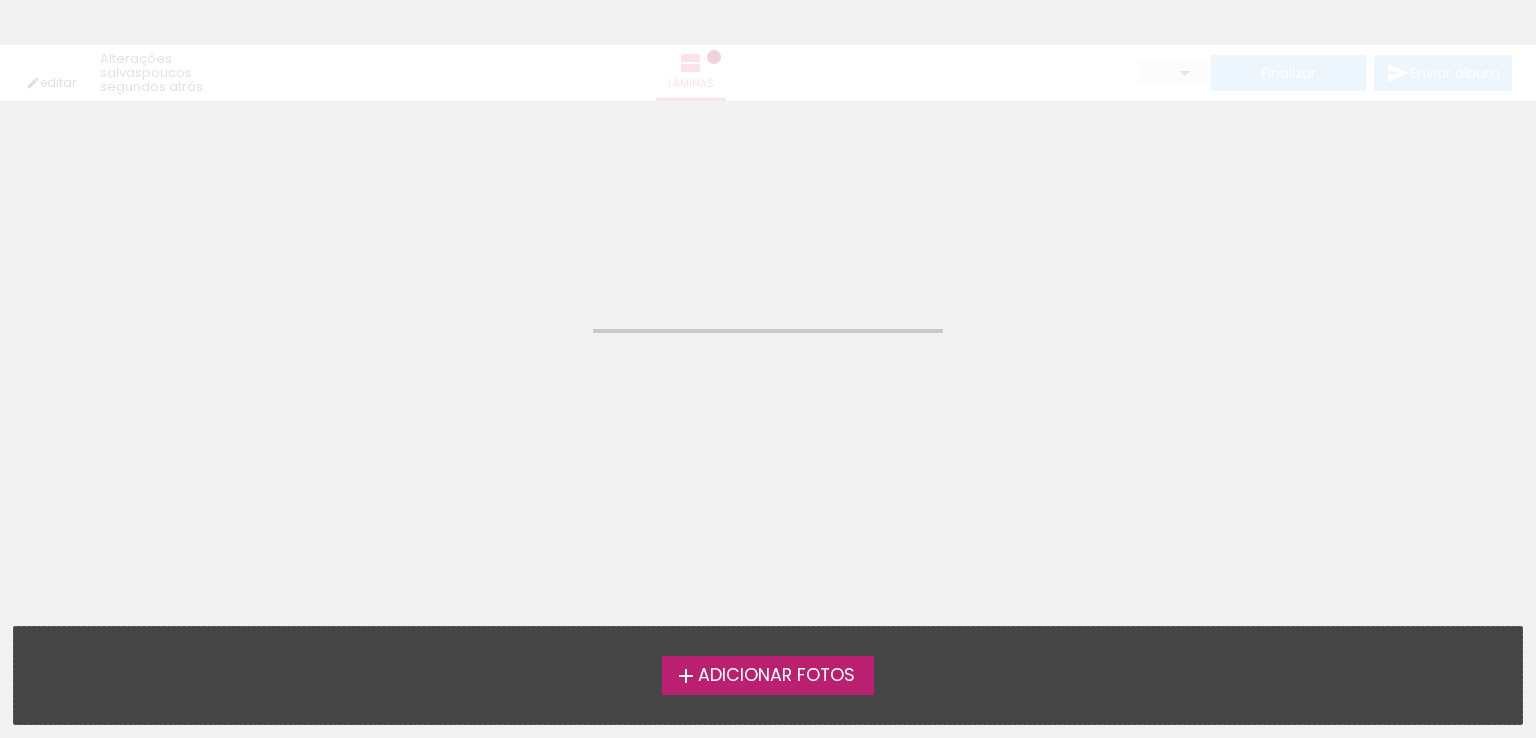 scroll, scrollTop: 0, scrollLeft: 0, axis: both 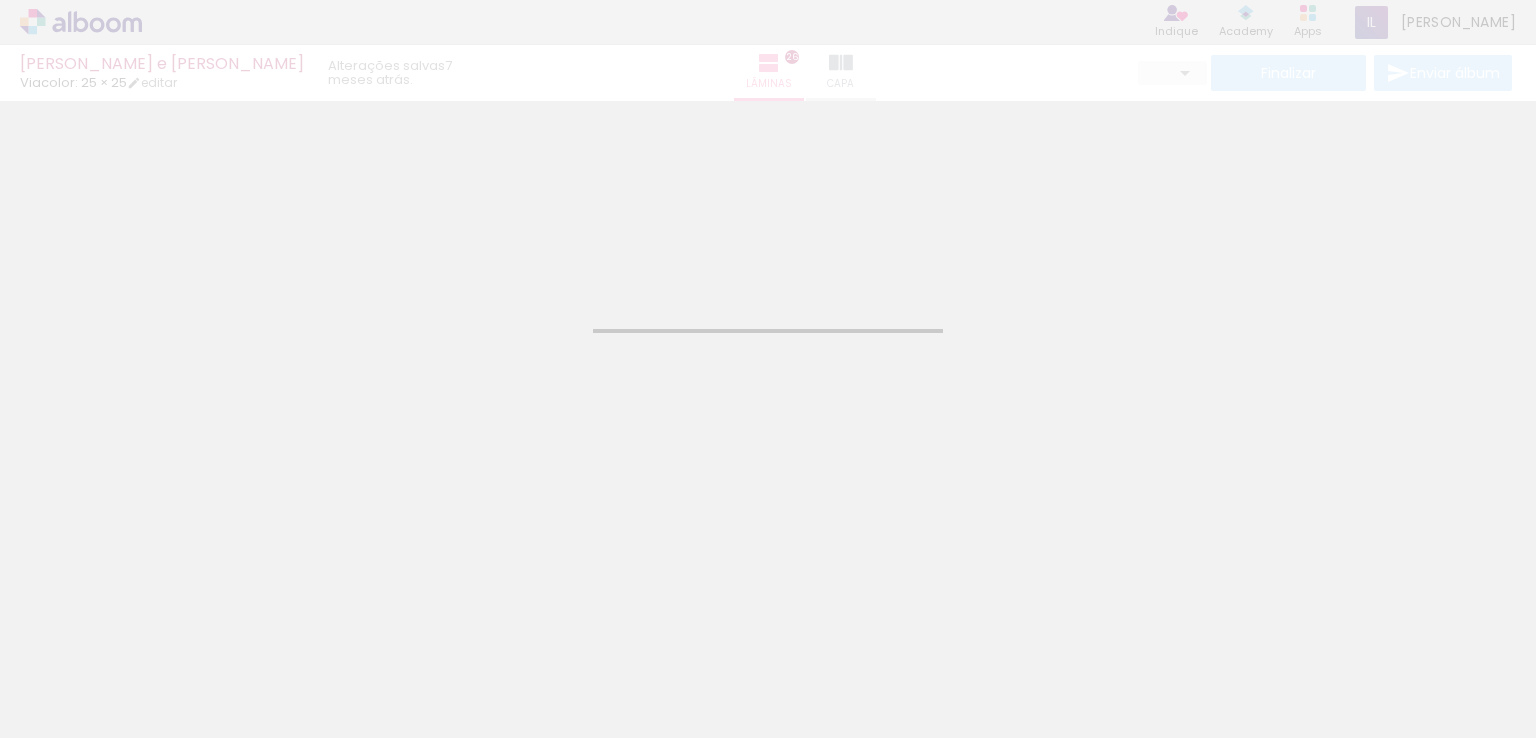 click on "Silvana e Eduardo Viacolor: 25 × 25    editar 7 meses atrás. Lâminas 26 Capa Finalizar  Enviar álbum" at bounding box center [768, 50] 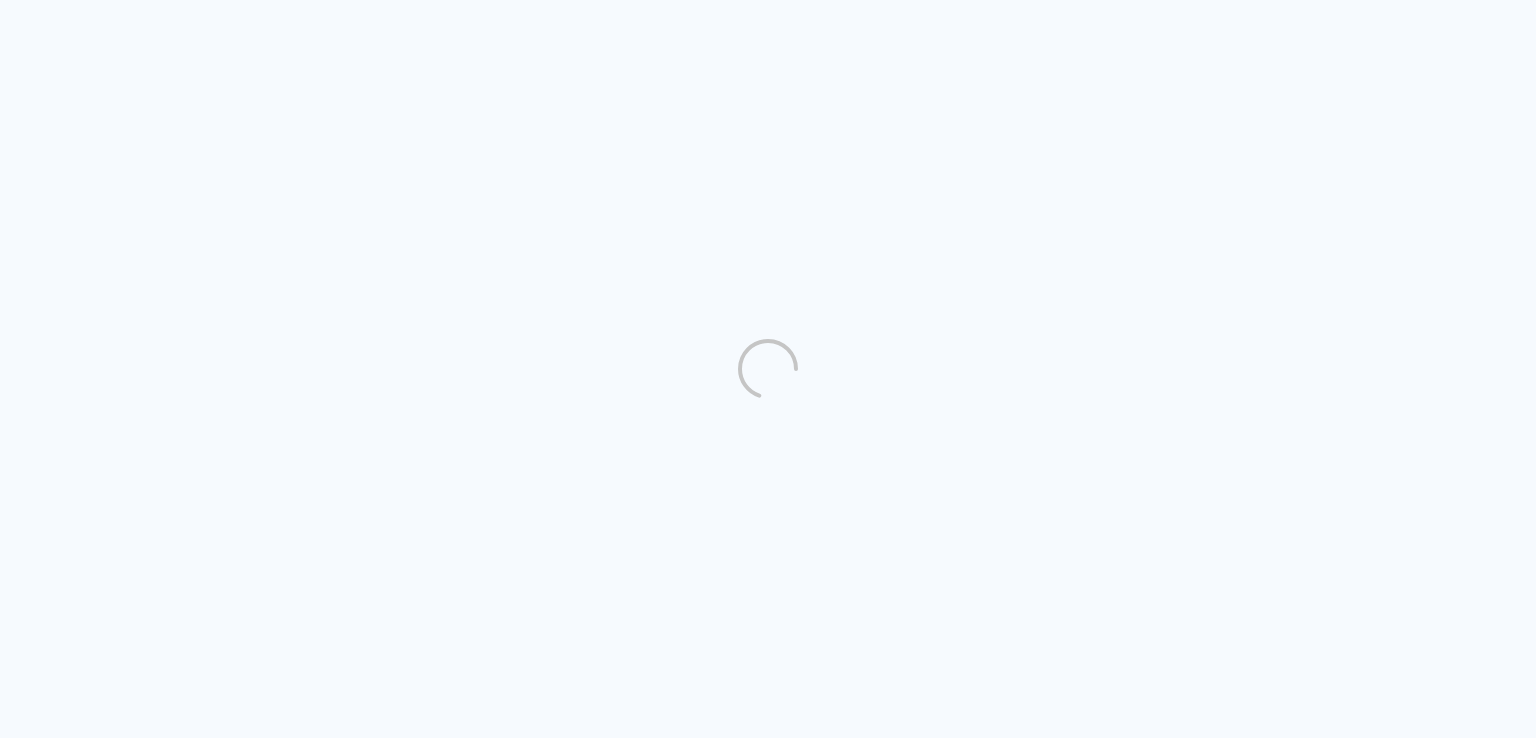 scroll, scrollTop: 0, scrollLeft: 0, axis: both 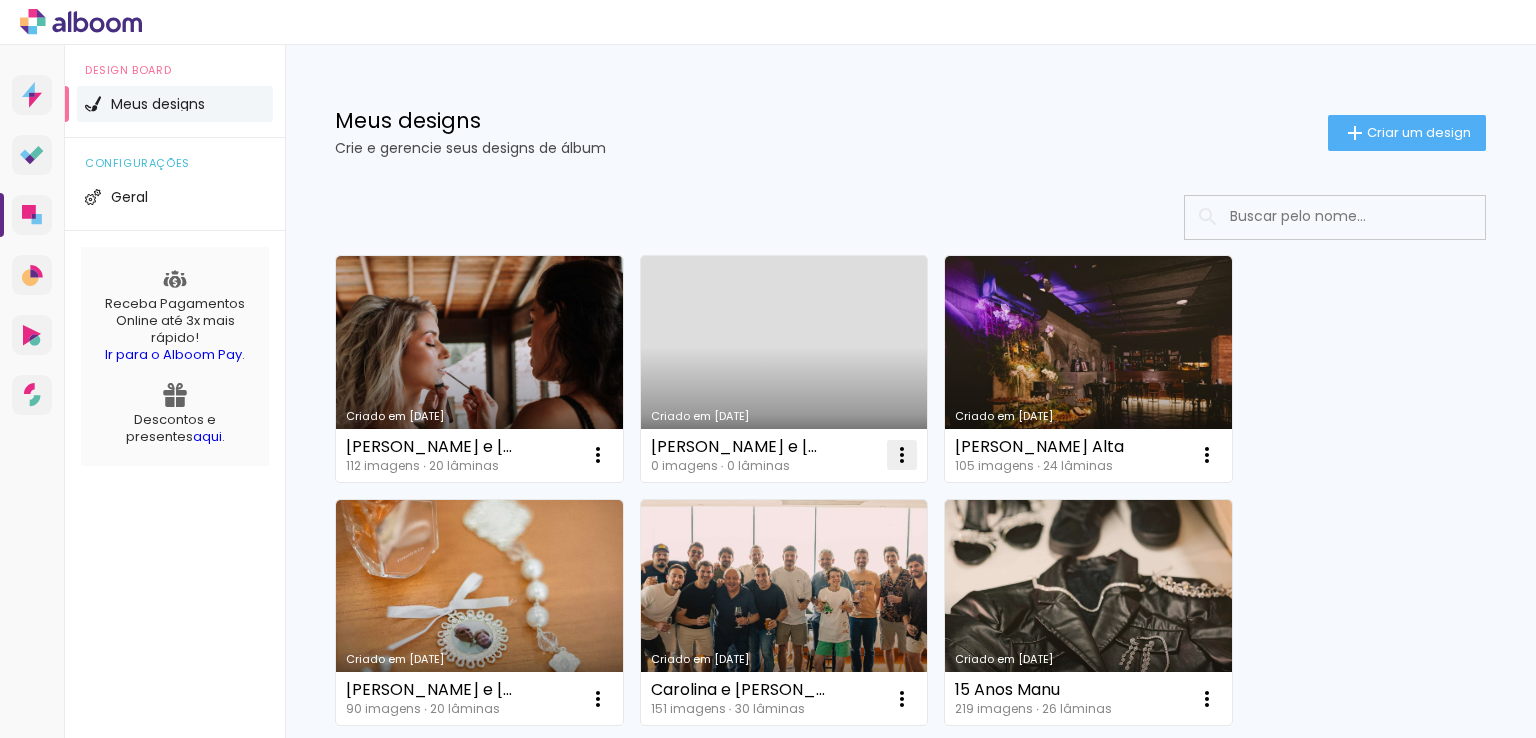 click at bounding box center [598, 455] 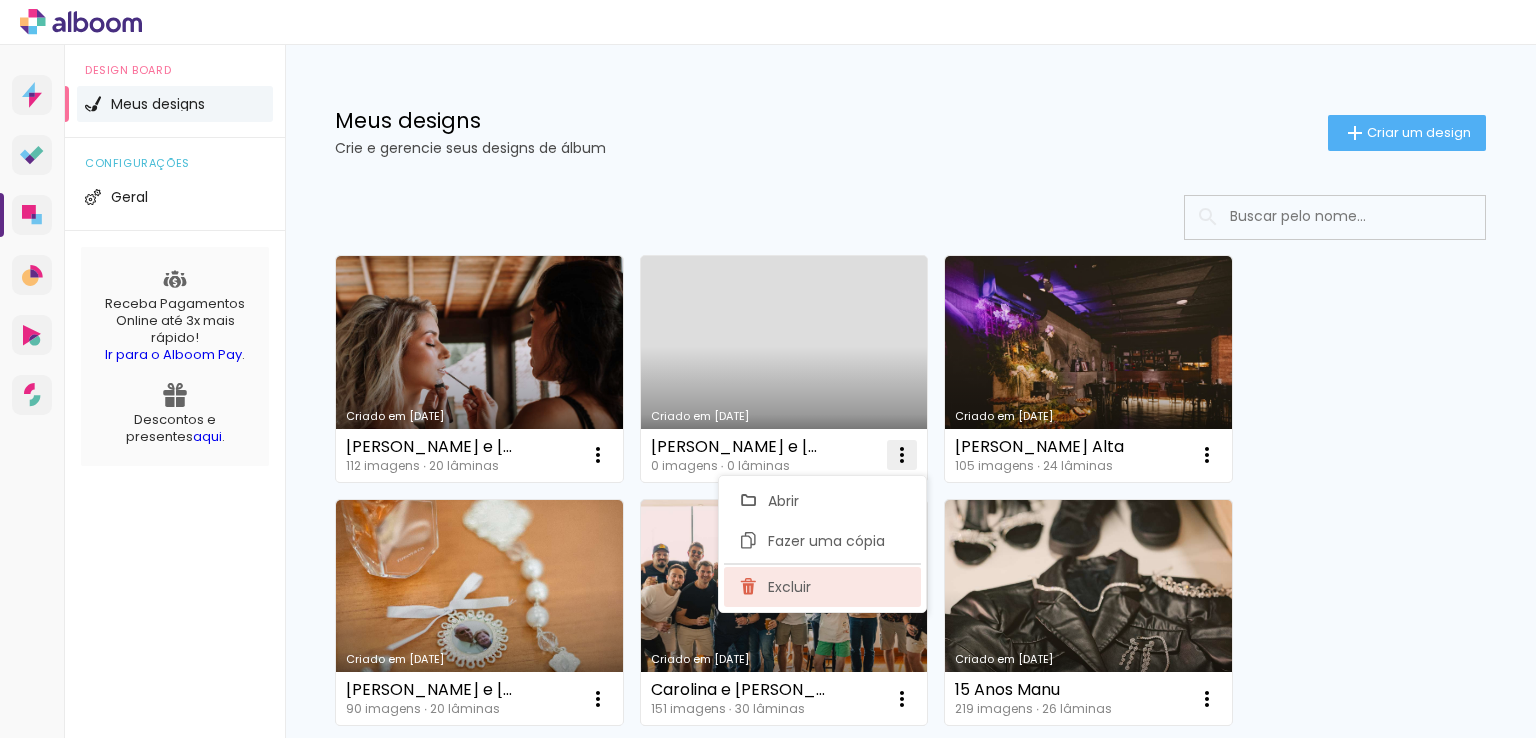 click on "Excluir" 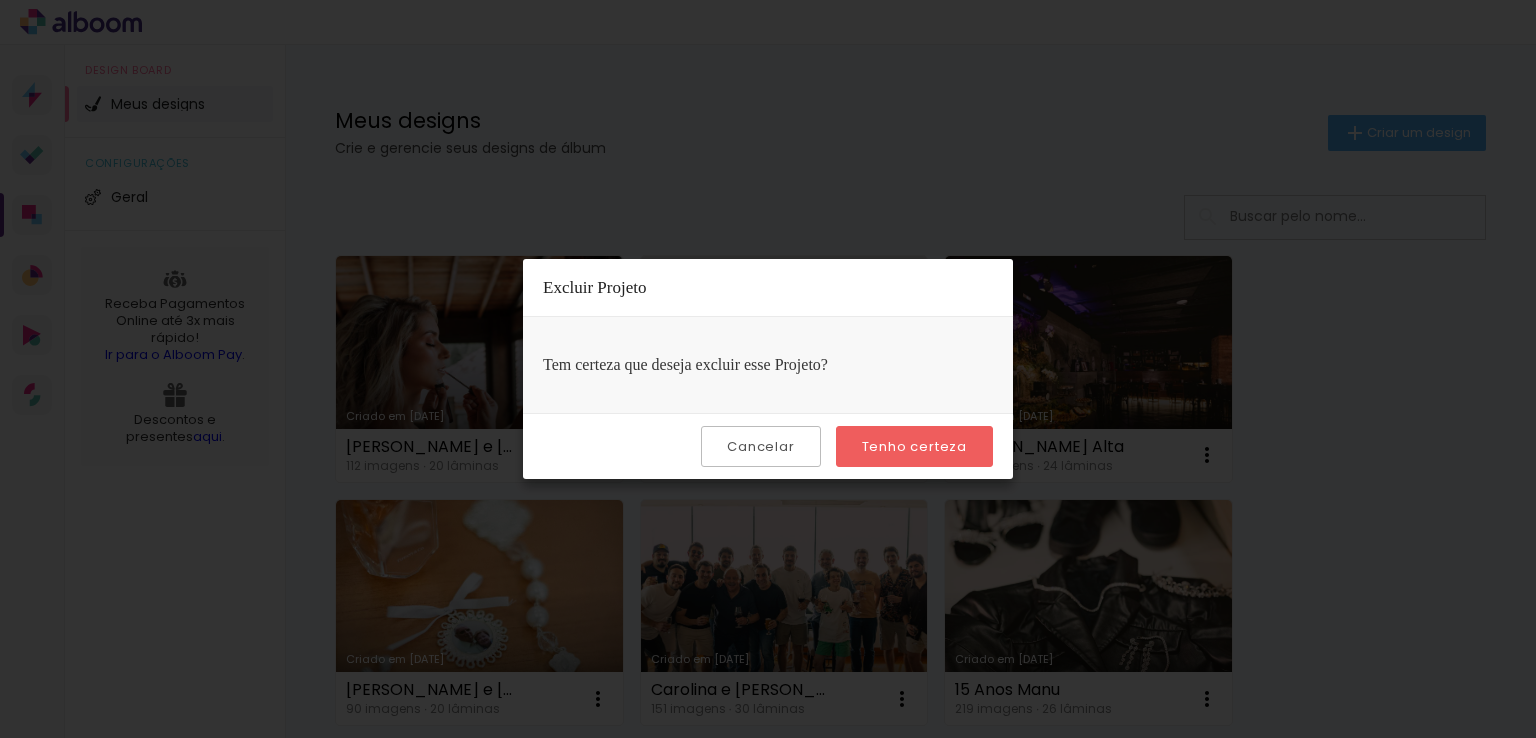 click on "Cancelar Tenho certeza" at bounding box center (768, 446) 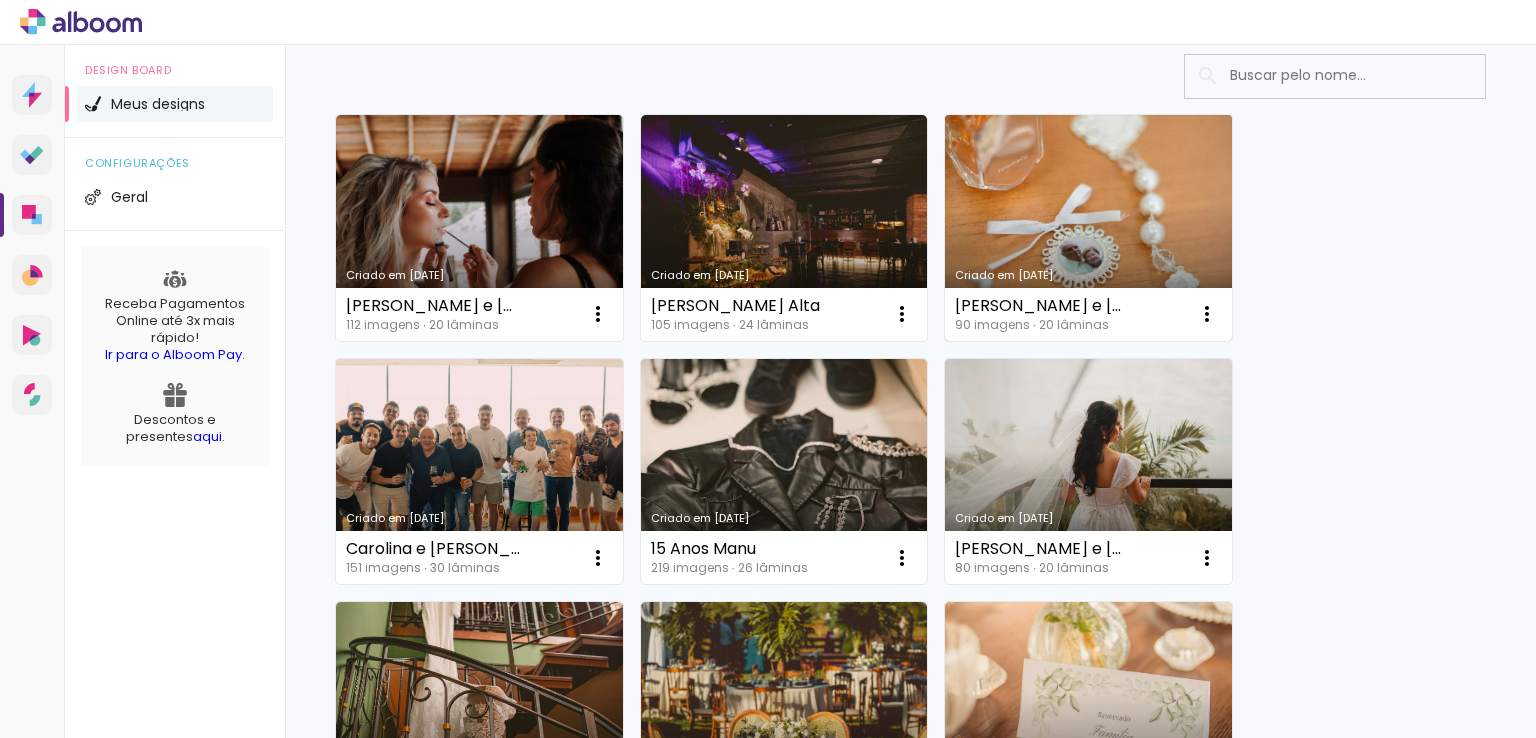 scroll, scrollTop: 0, scrollLeft: 0, axis: both 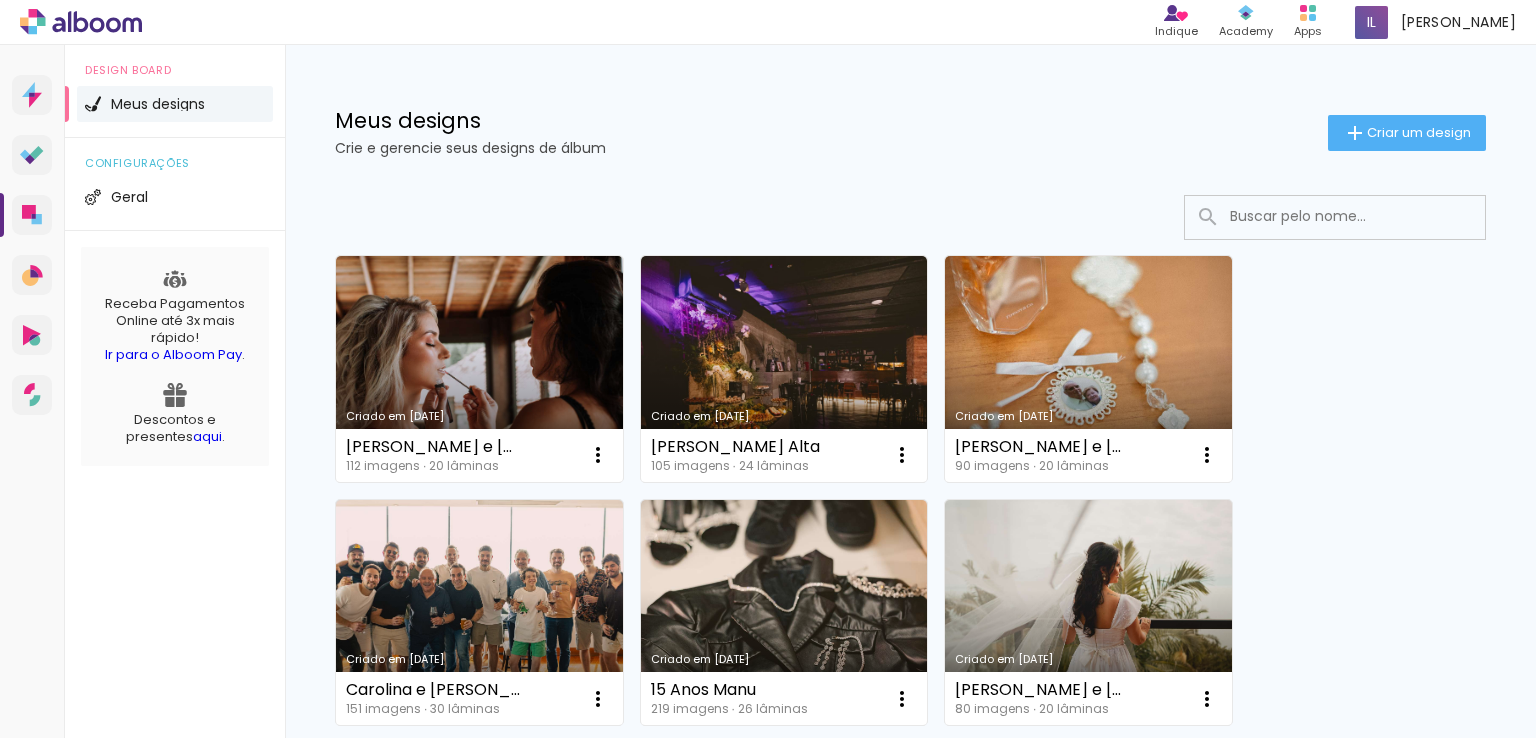 click on "Criar um design" 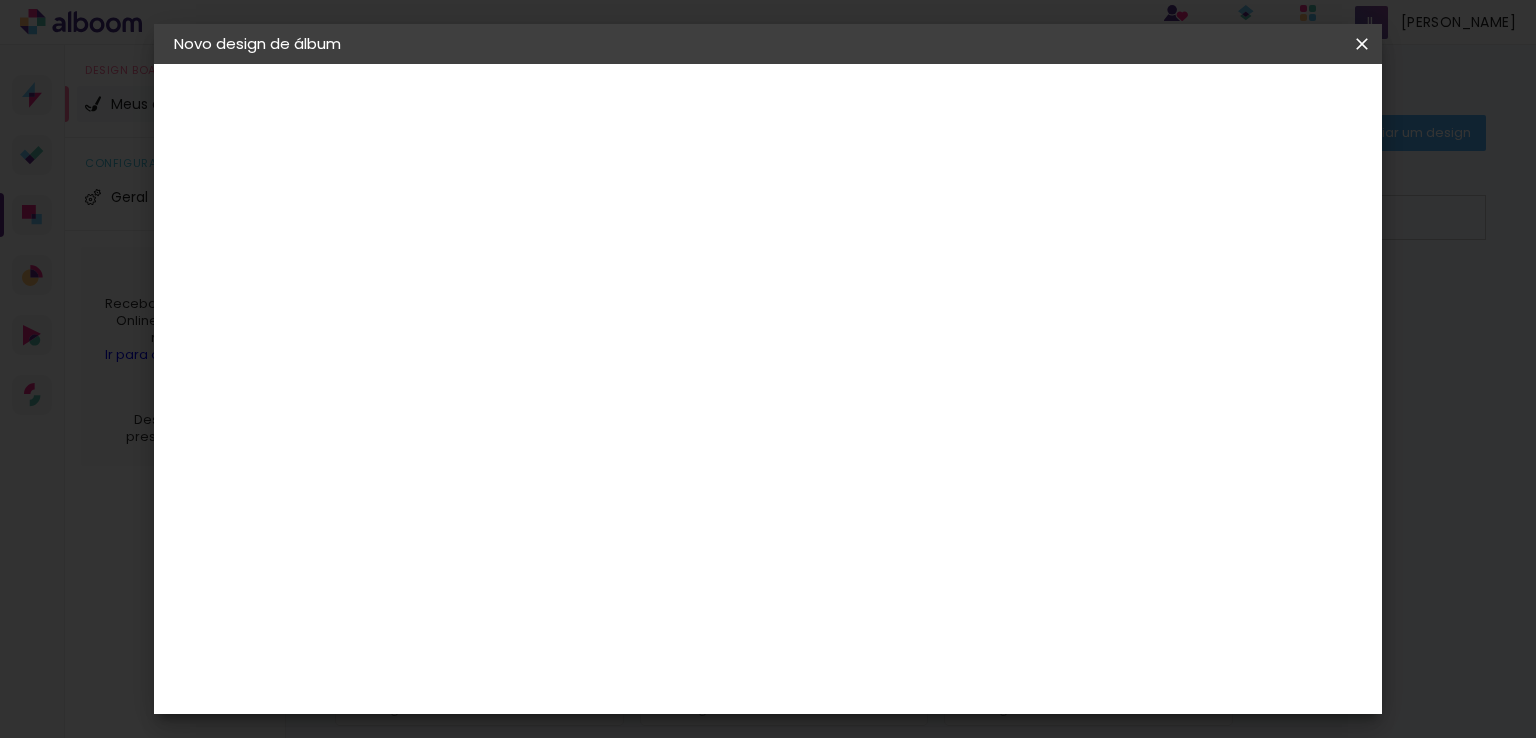 click at bounding box center (501, 268) 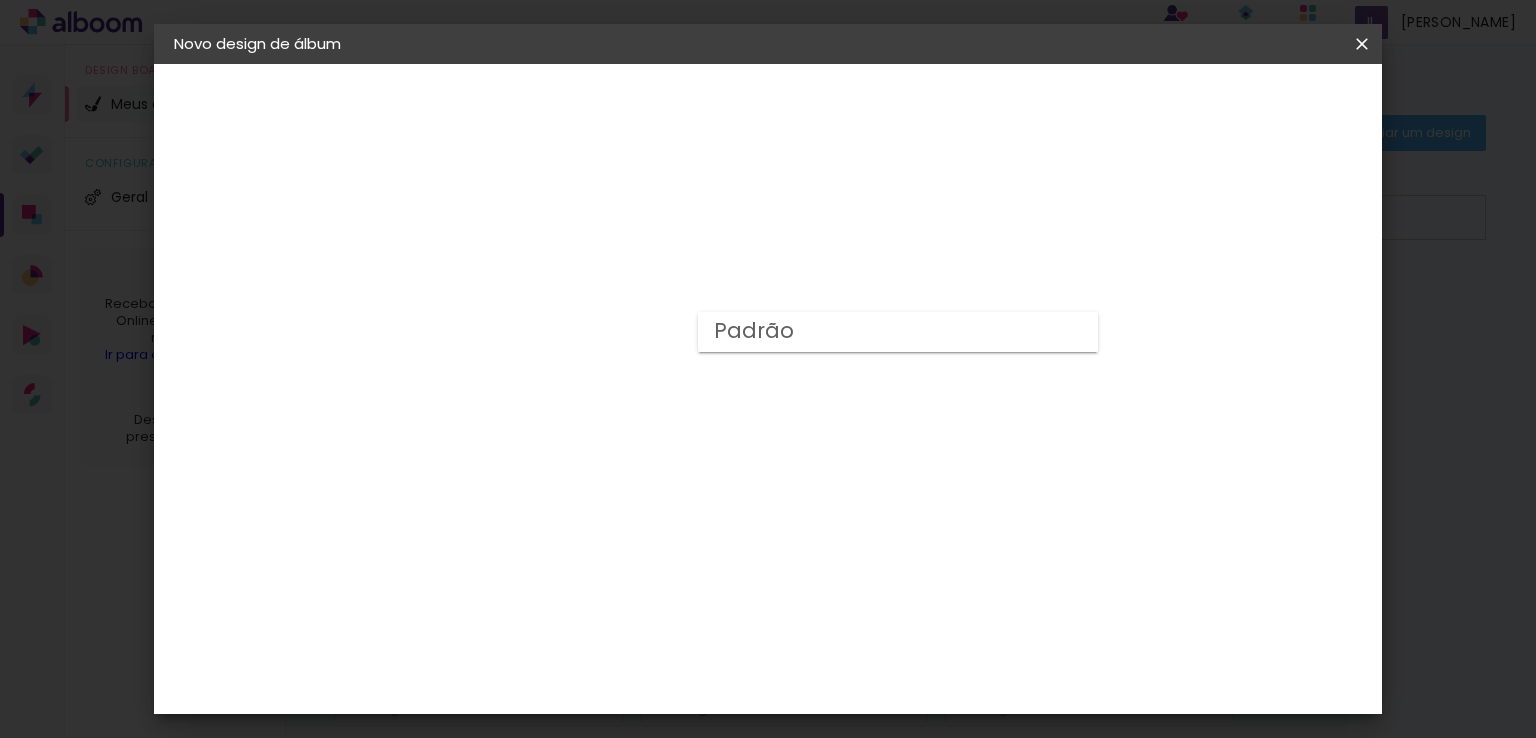 click on "Padrão" at bounding box center (898, 332) 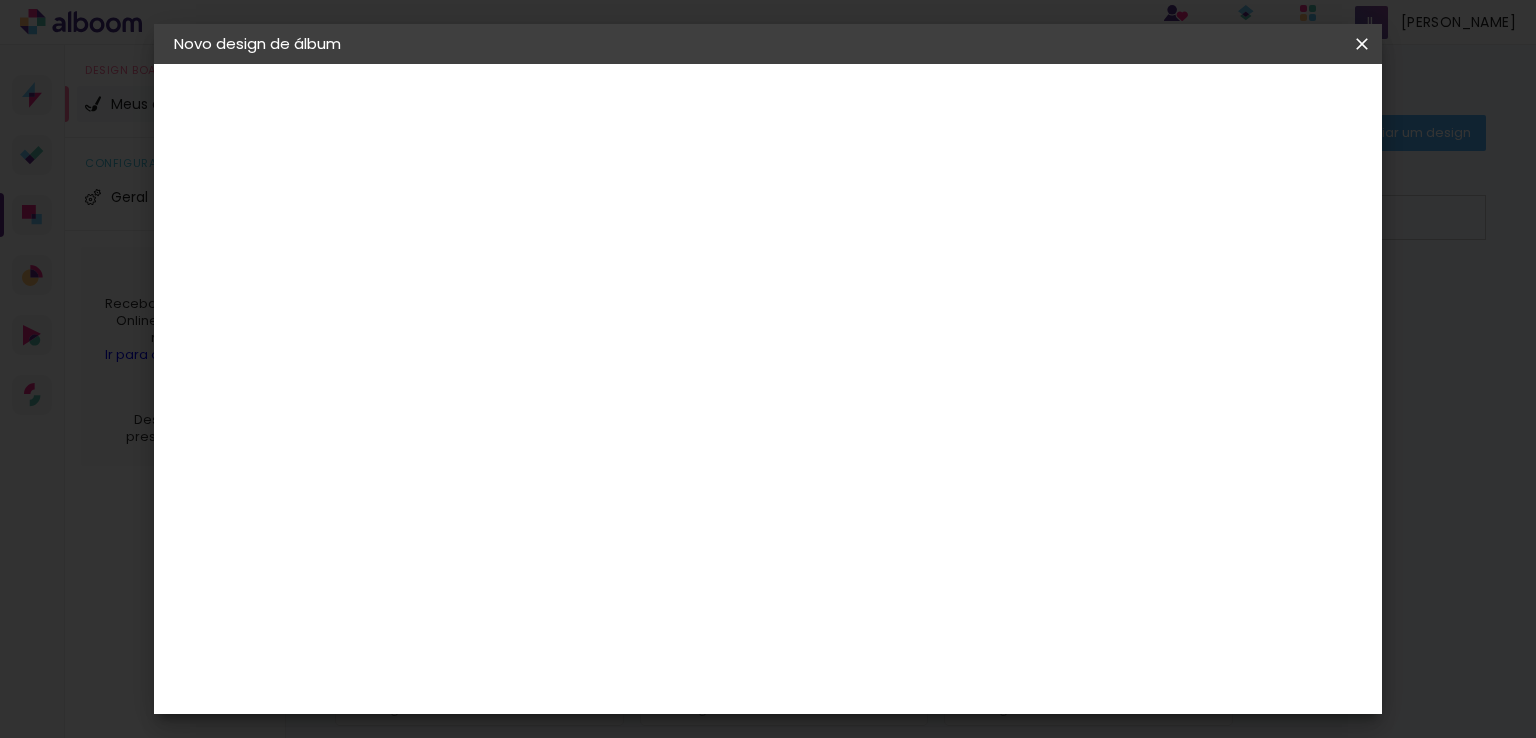 scroll, scrollTop: 500, scrollLeft: 0, axis: vertical 